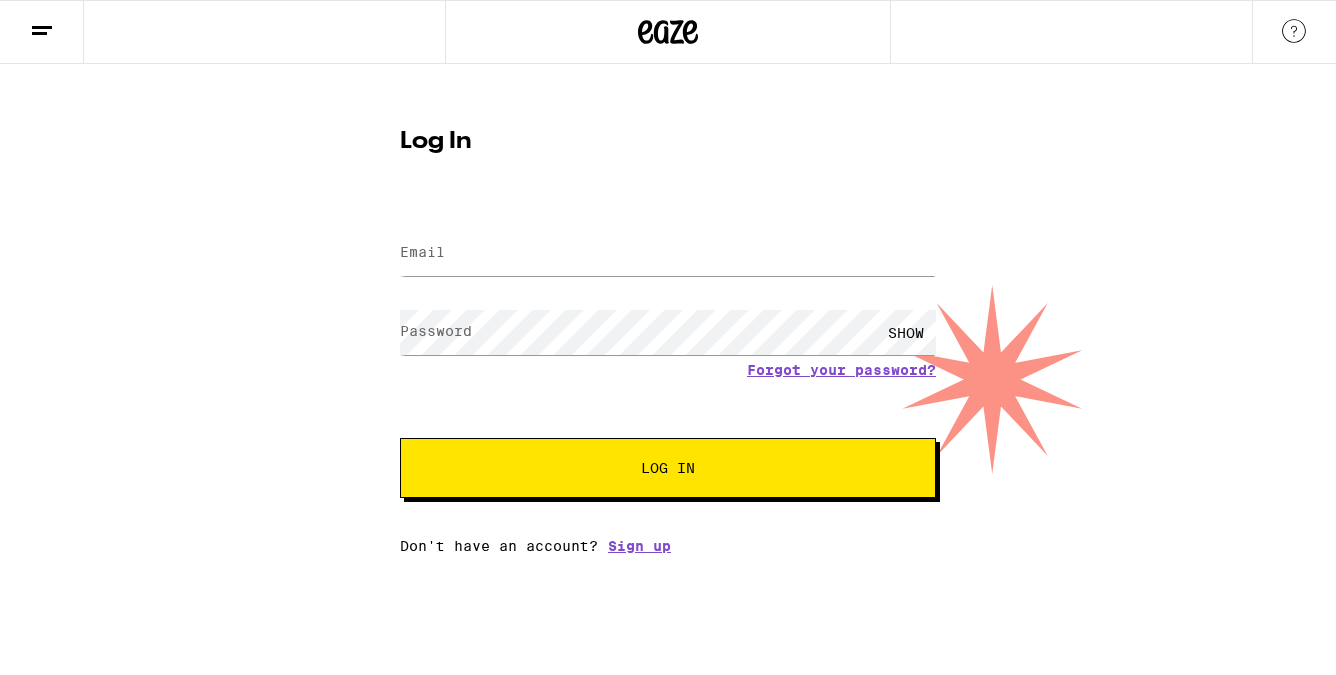 scroll, scrollTop: 0, scrollLeft: 0, axis: both 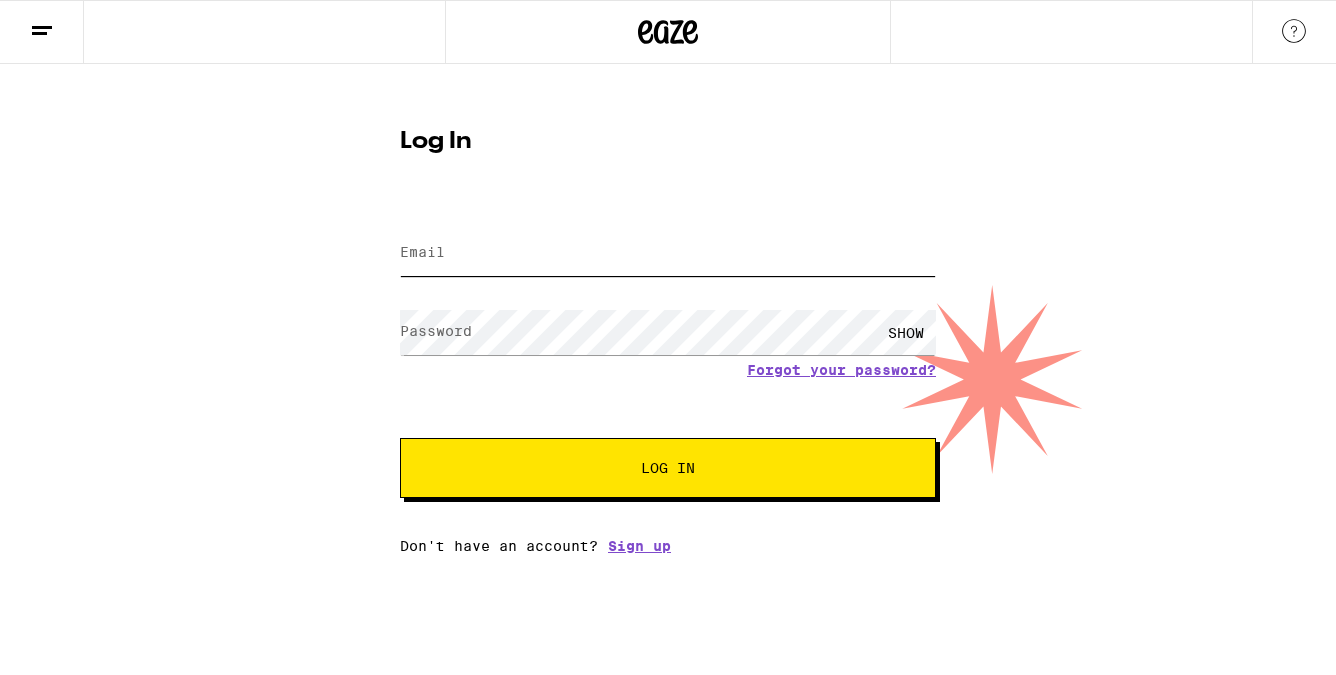 click on "Email" at bounding box center [668, 253] 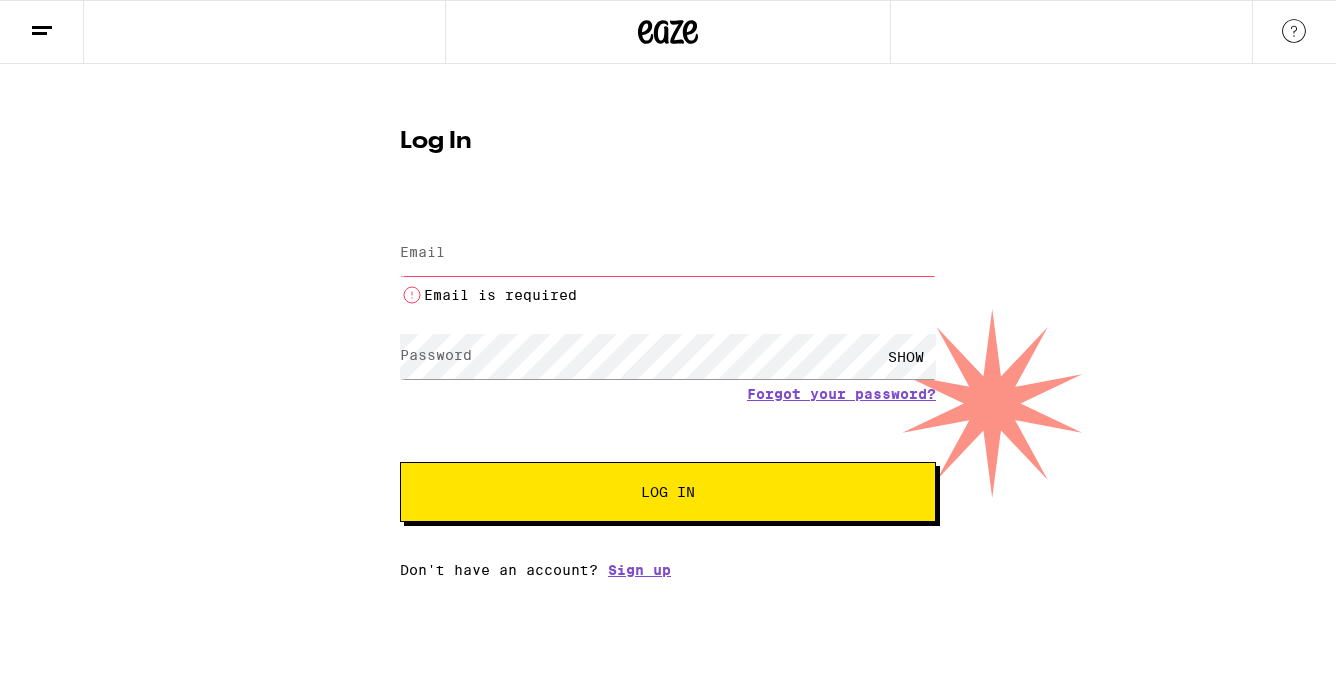 type on "[EMAIL]" 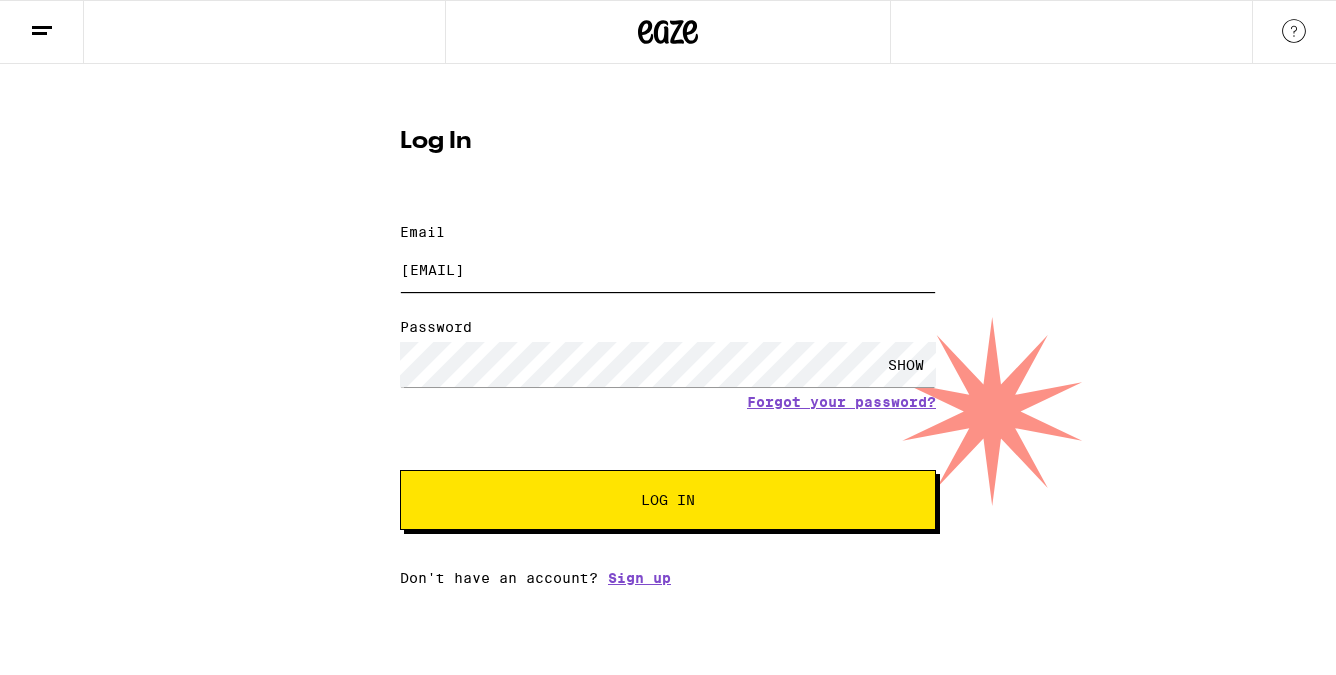 click on "Log In" at bounding box center (668, 500) 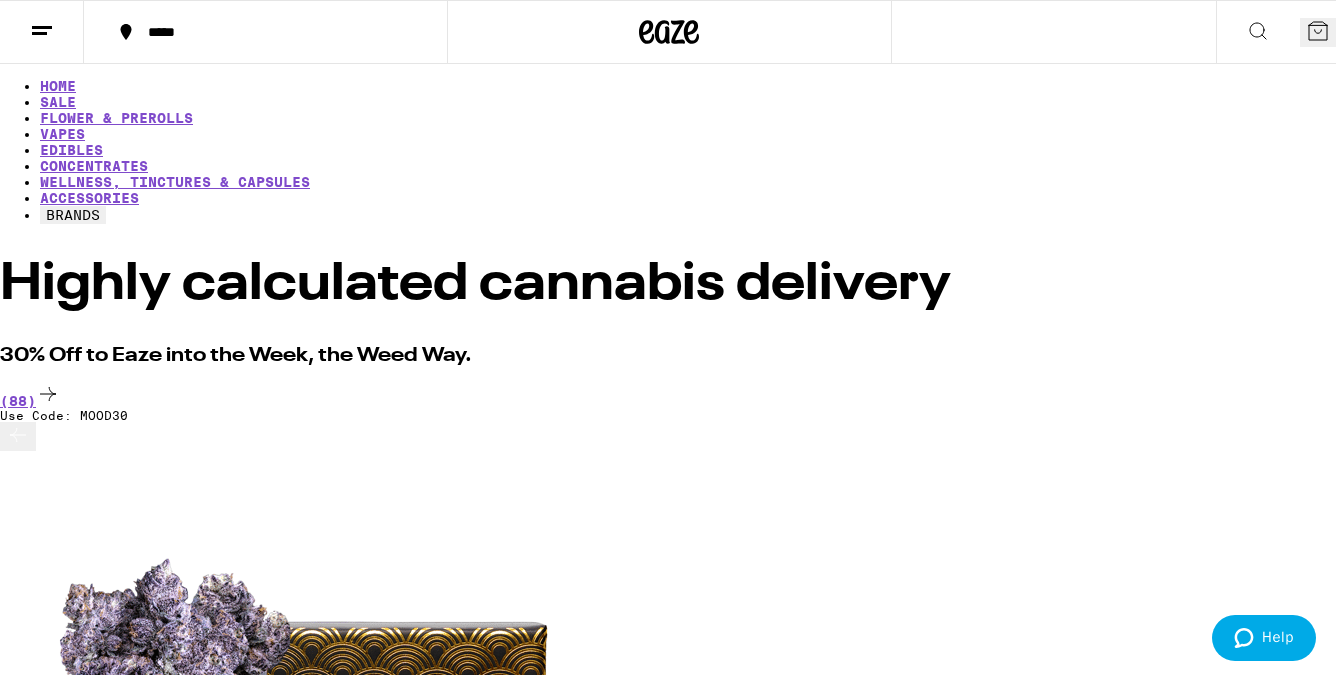 scroll, scrollTop: 0, scrollLeft: 0, axis: both 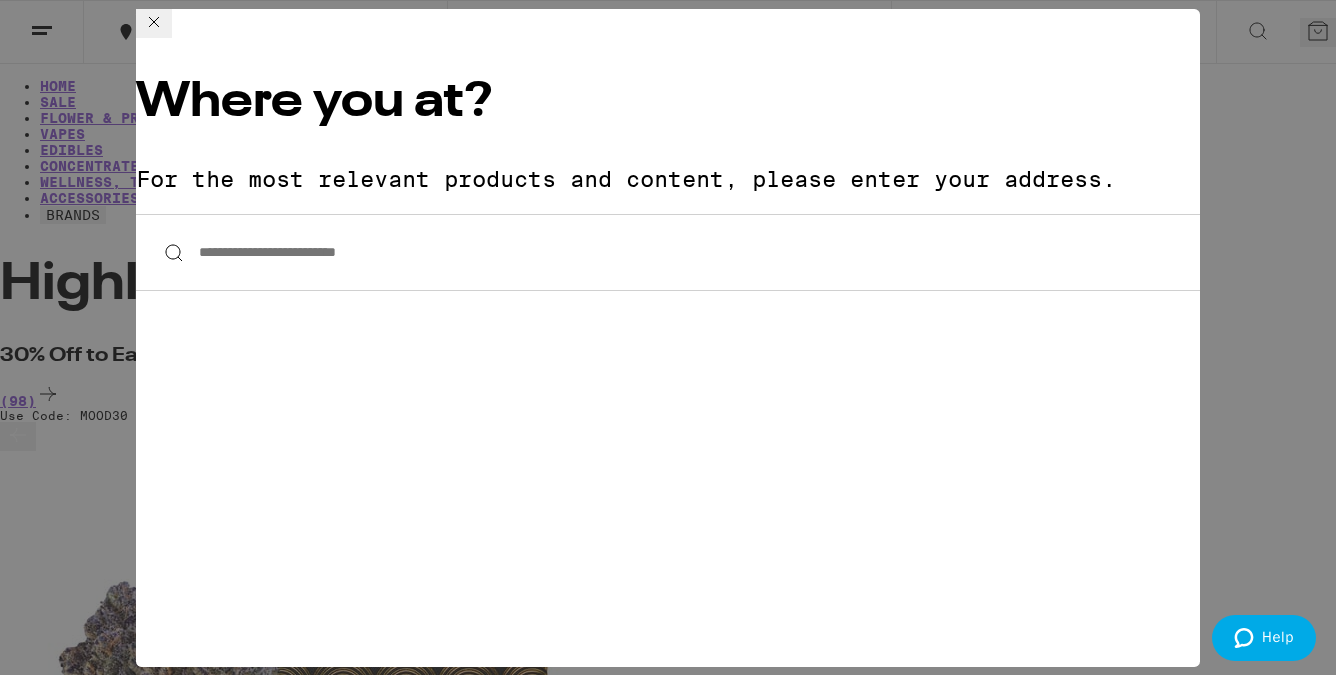 click on "**********" at bounding box center [668, 252] 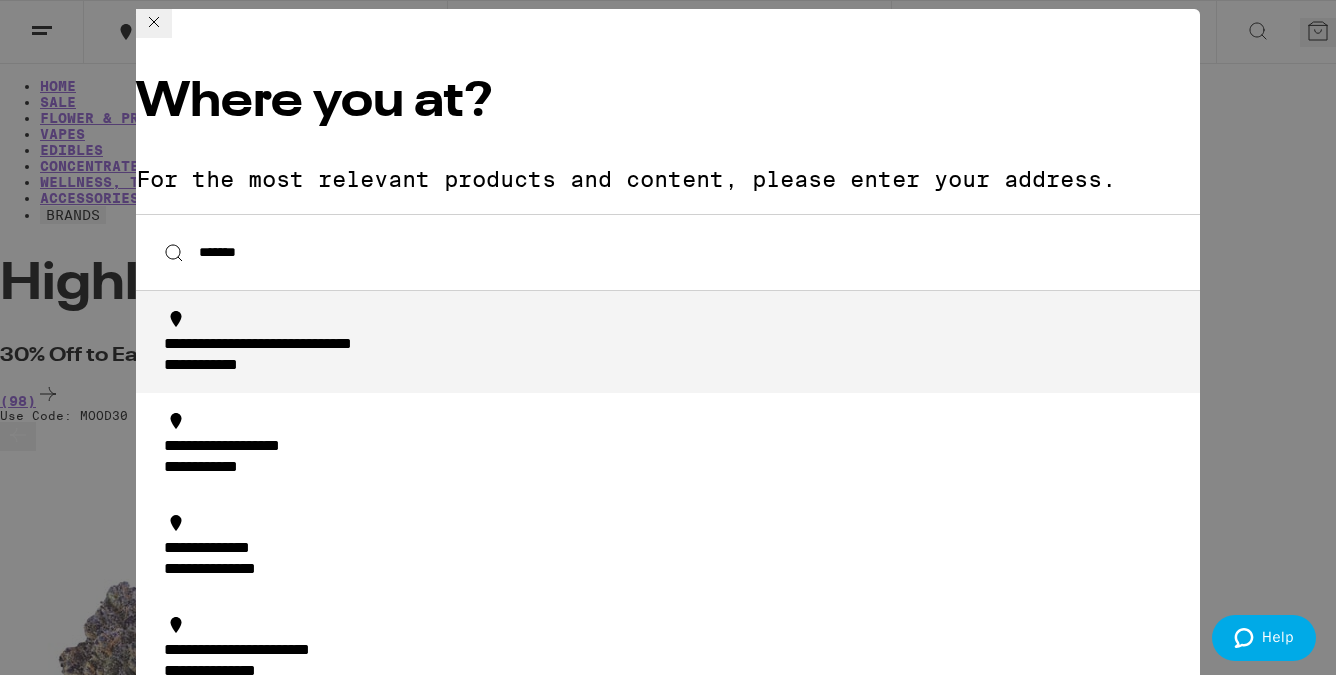 type on "**********" 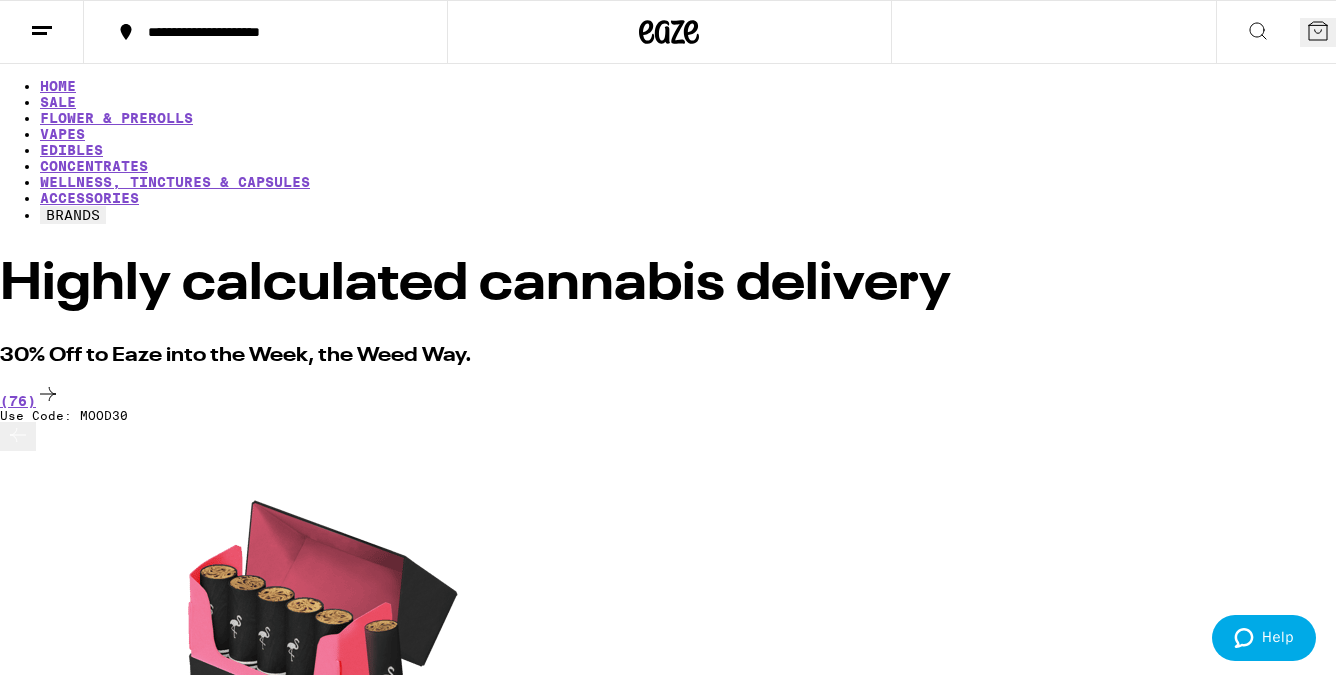 click 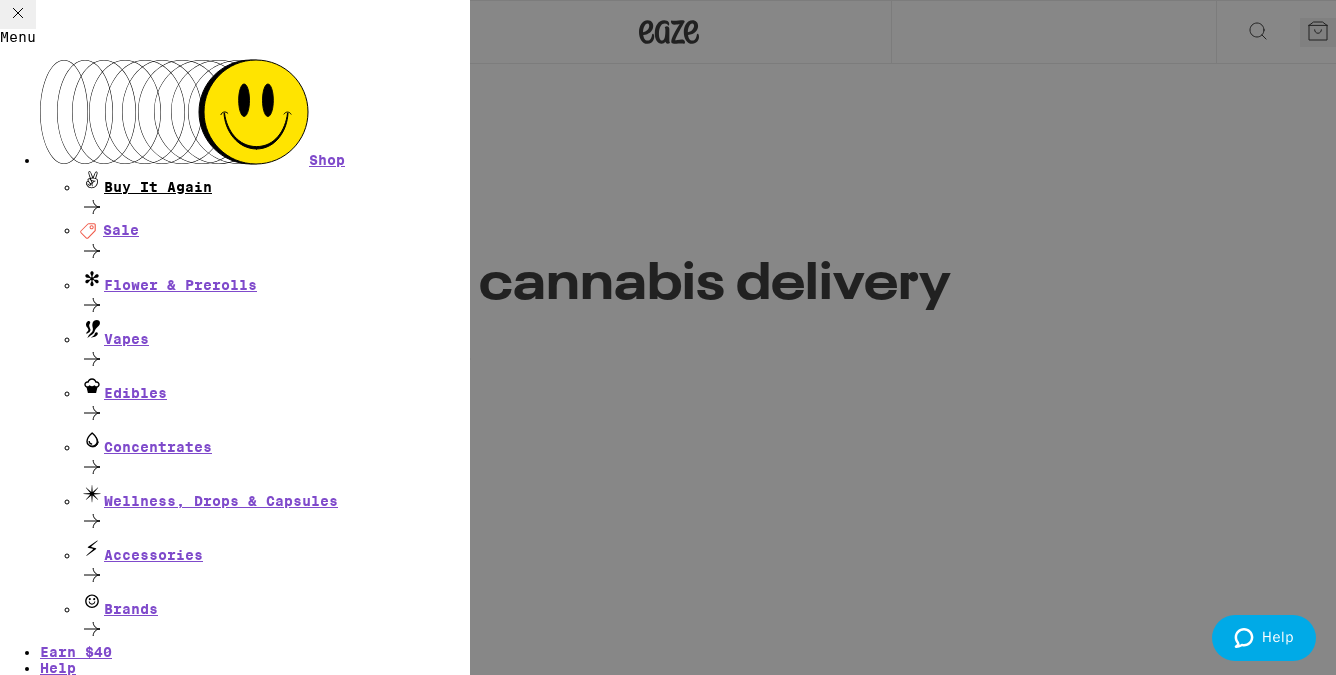 click on "Buy It Again" at bounding box center (275, 195) 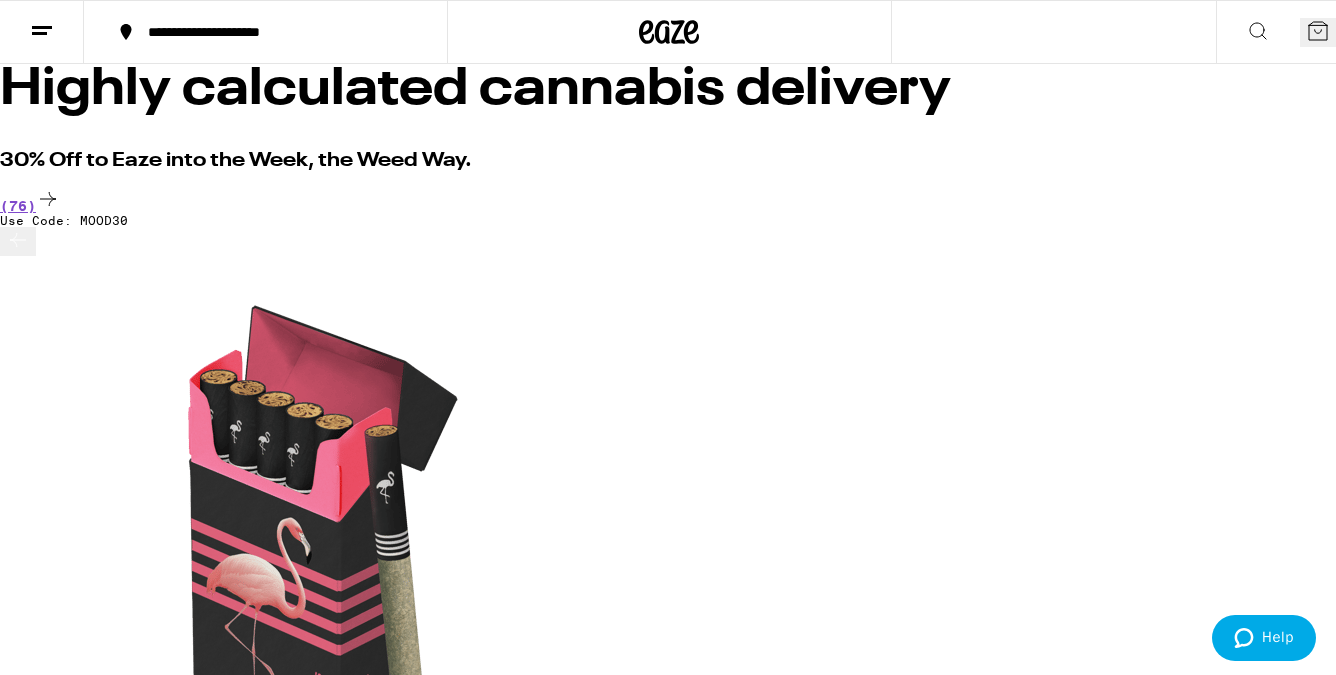 scroll, scrollTop: 501, scrollLeft: 0, axis: vertical 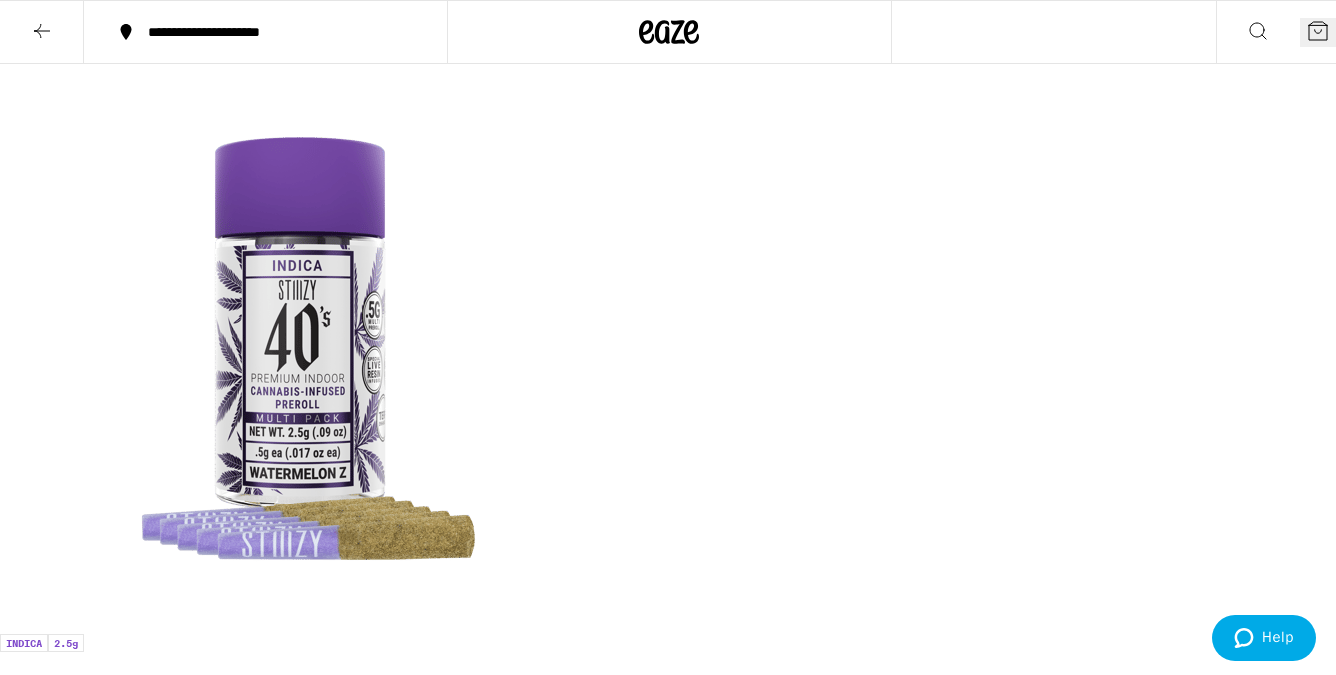 click 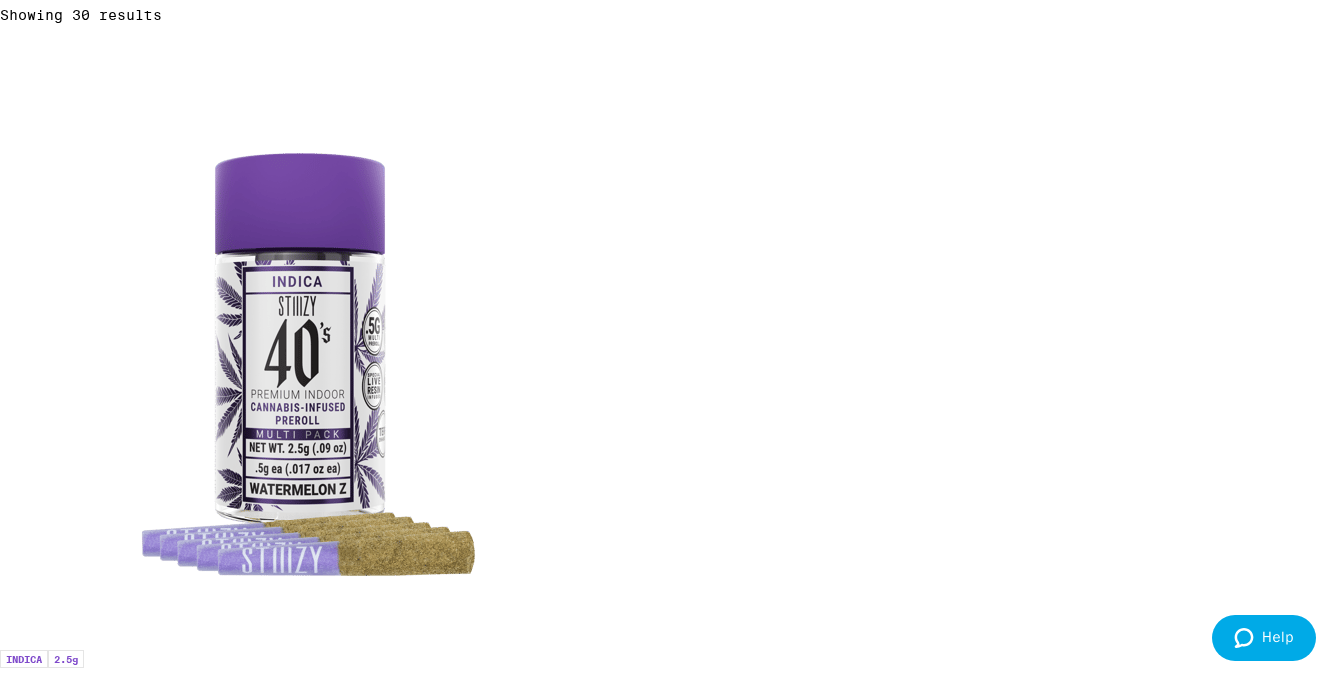 scroll, scrollTop: 526, scrollLeft: 0, axis: vertical 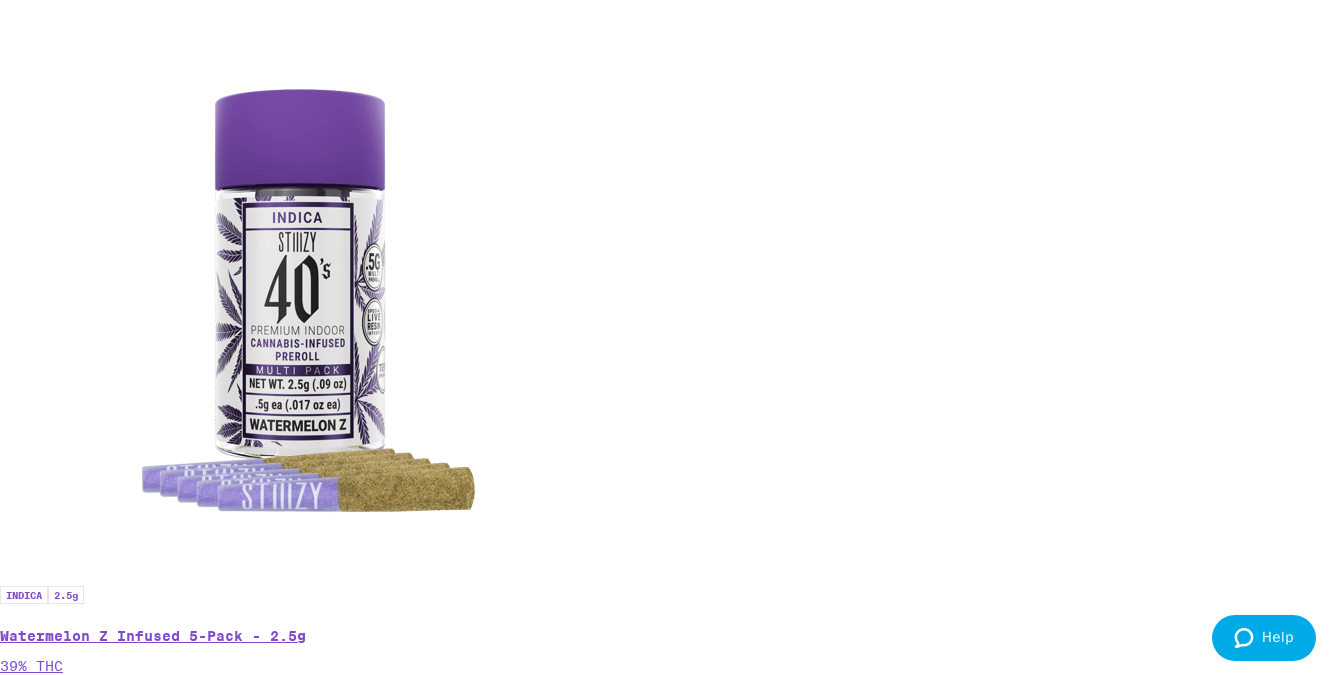 click 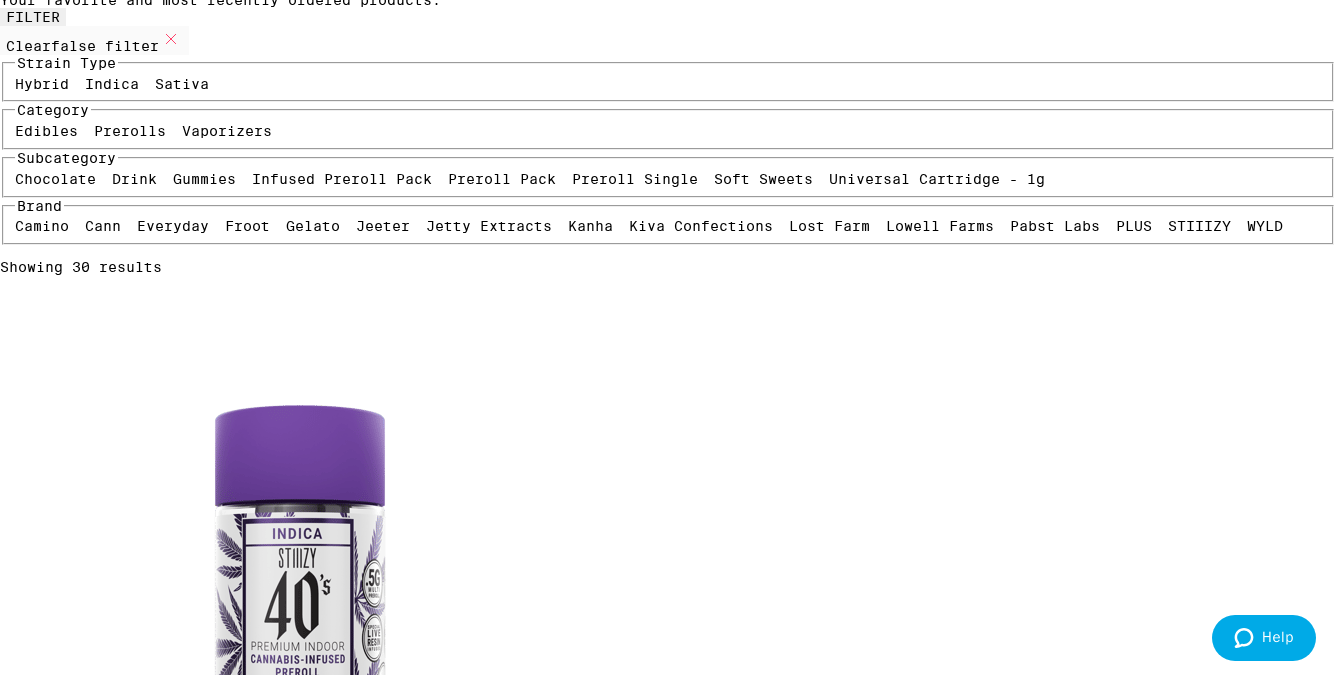 scroll, scrollTop: 186, scrollLeft: 0, axis: vertical 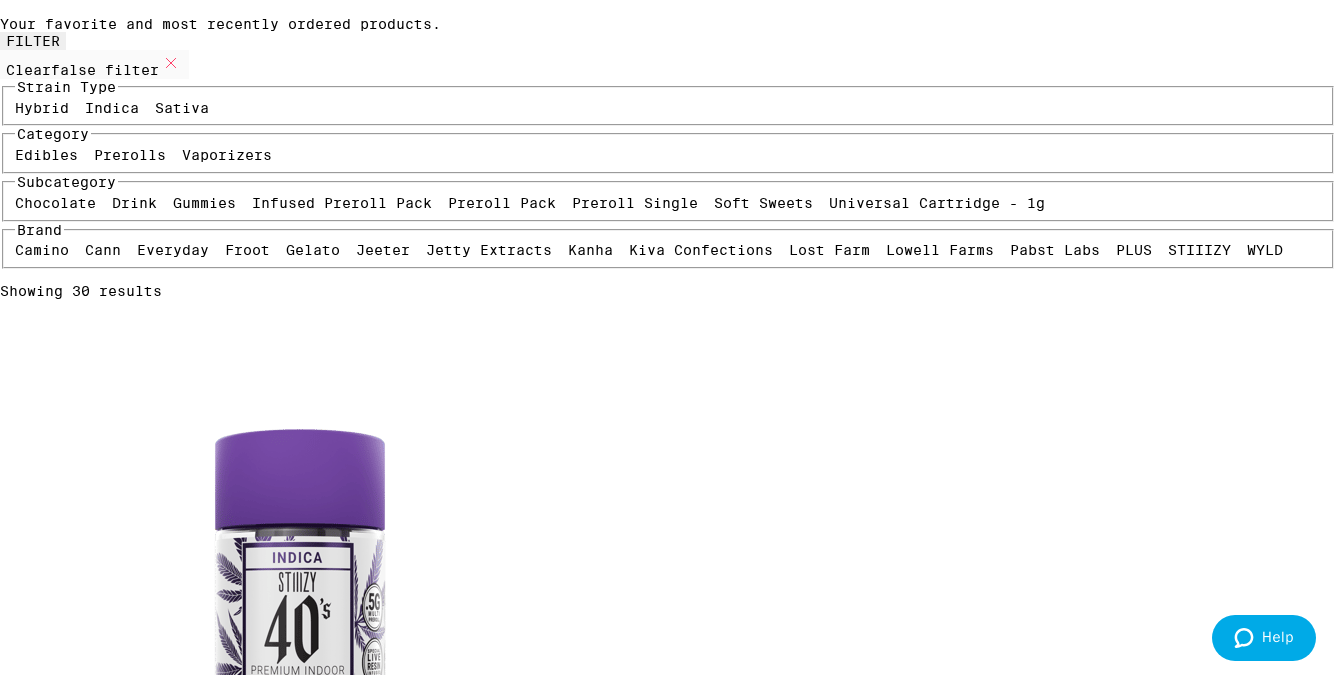 click 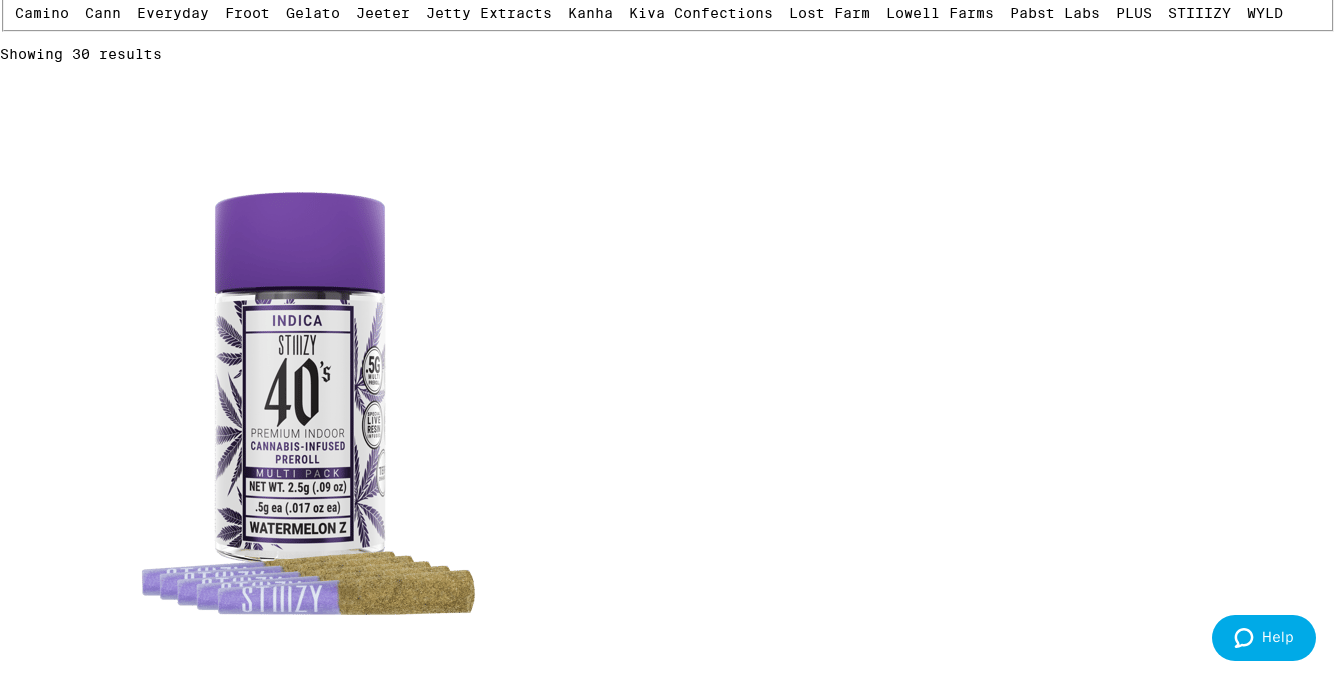 scroll, scrollTop: 570, scrollLeft: 0, axis: vertical 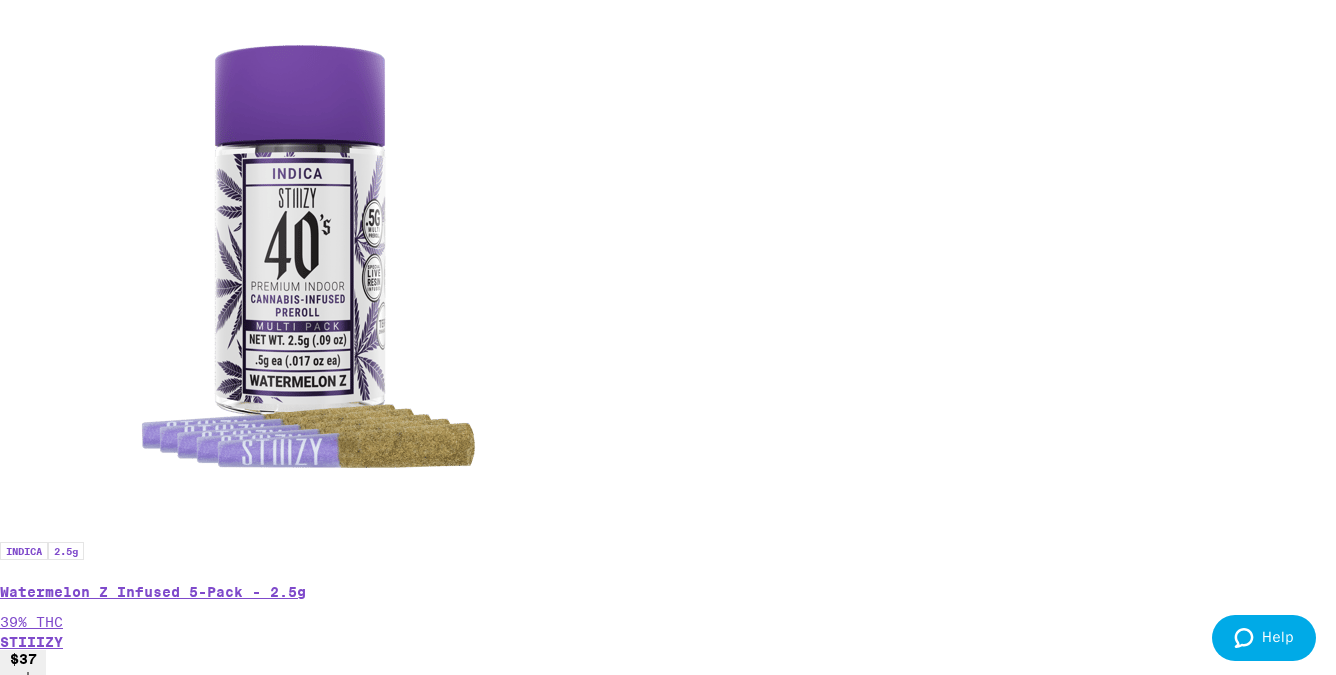 click 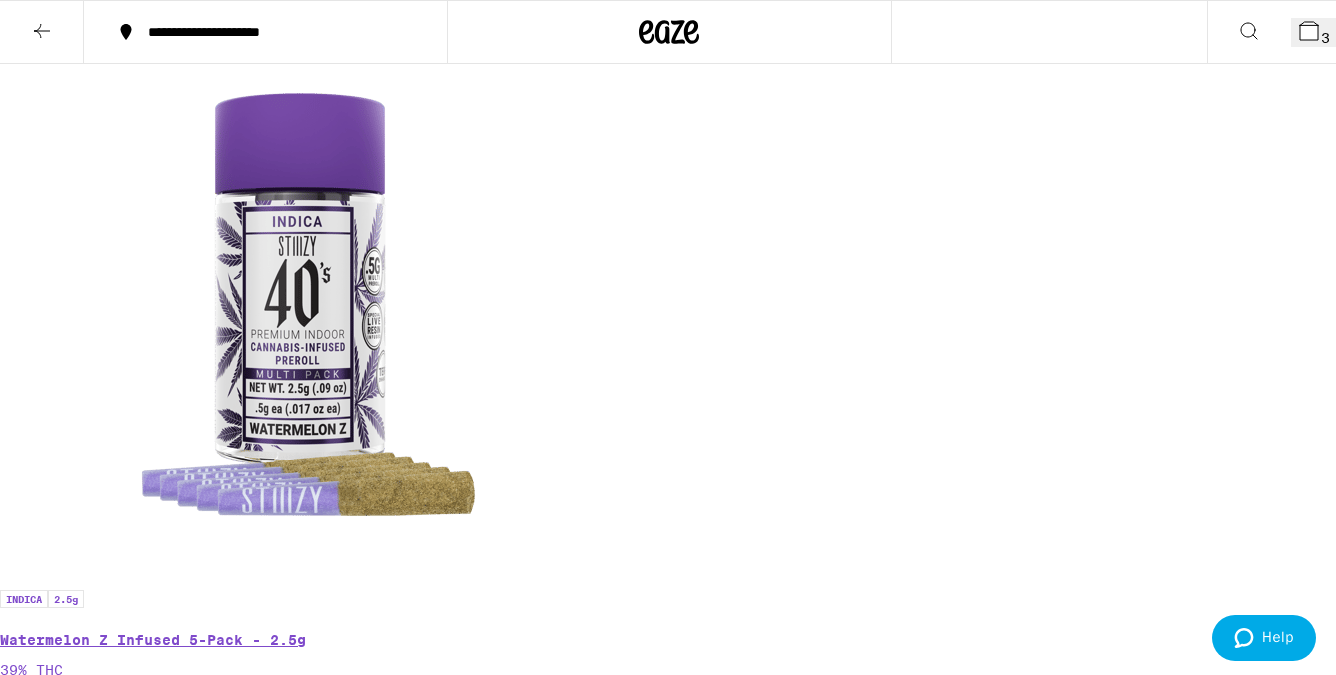 click on "3" at bounding box center [1313, 32] 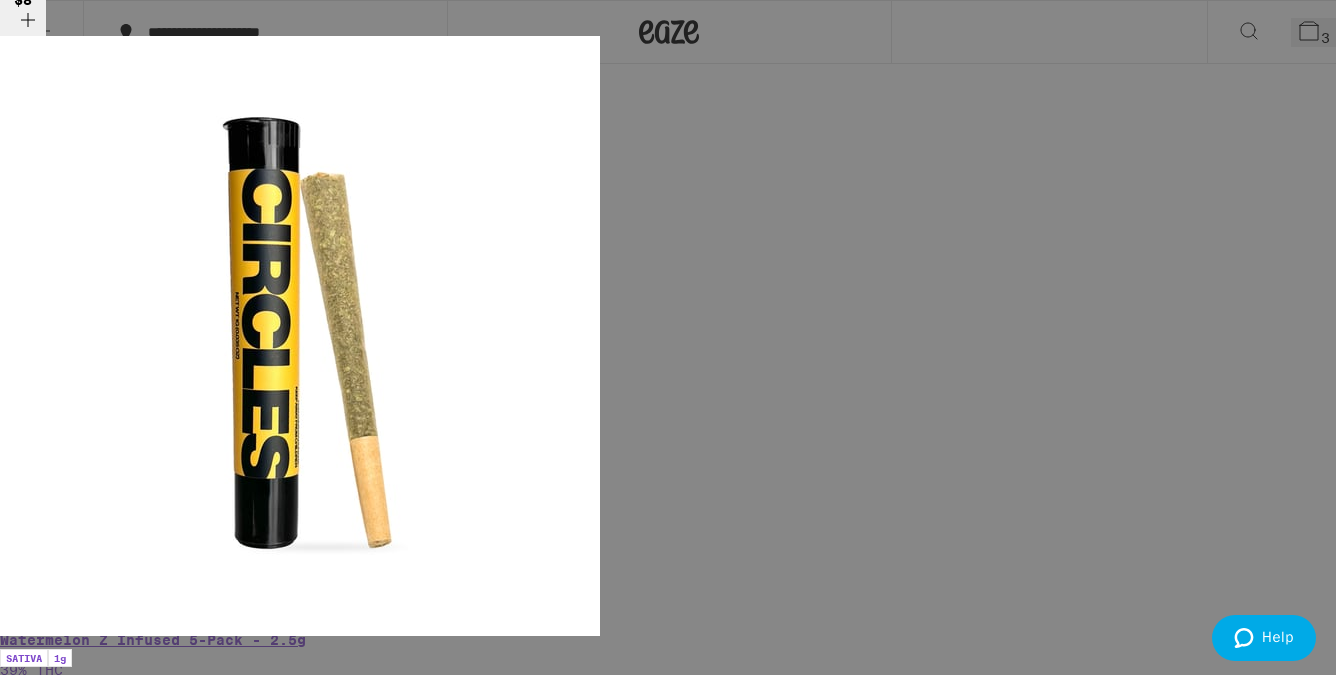 scroll, scrollTop: 0, scrollLeft: 0, axis: both 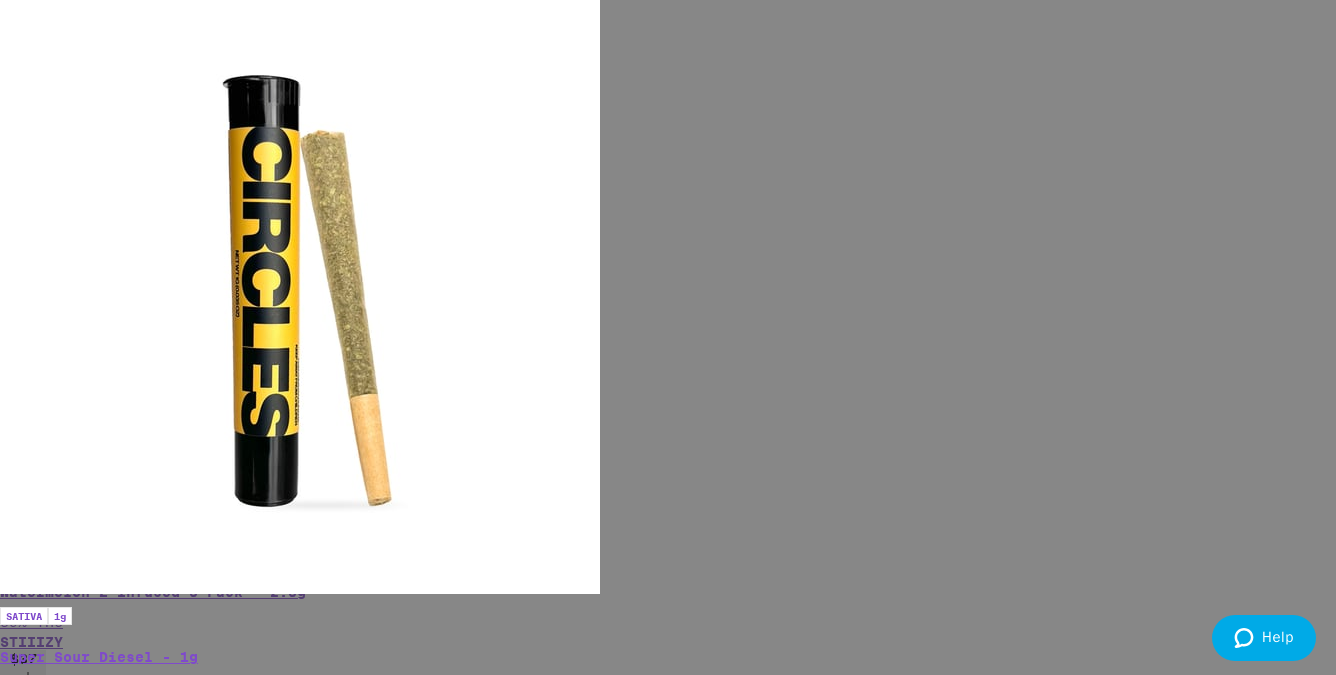 click 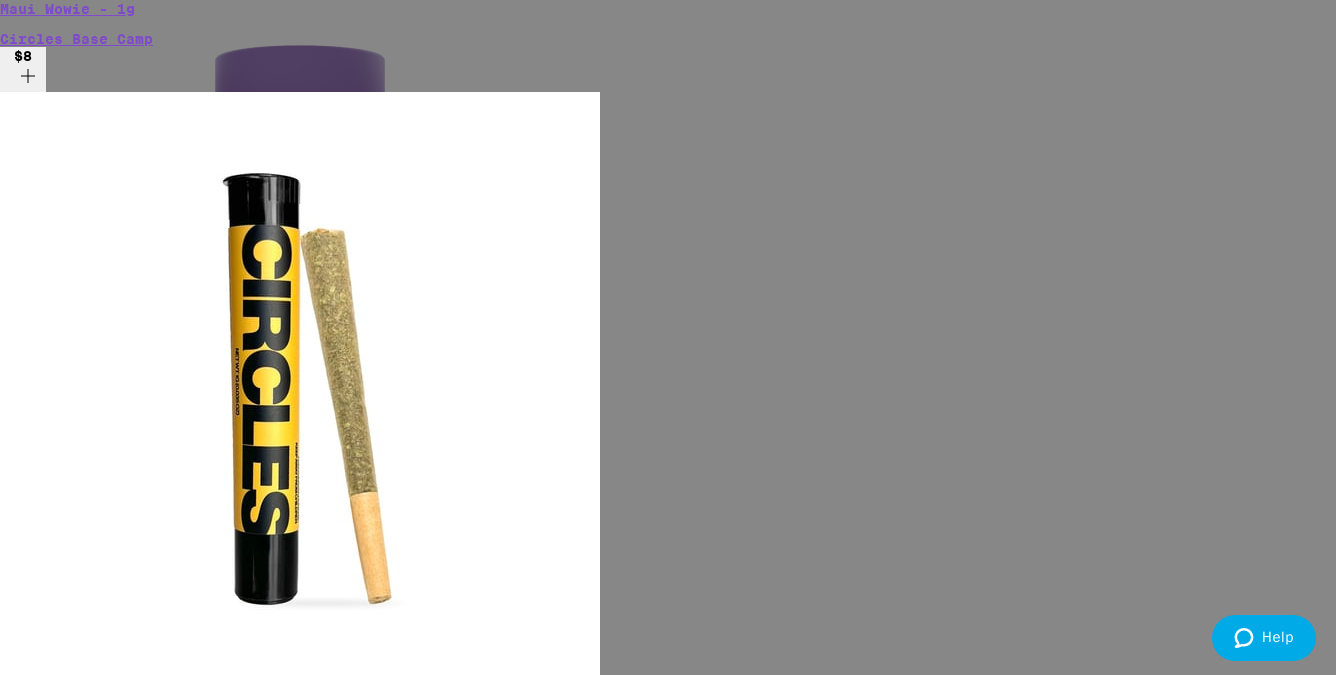 scroll, scrollTop: 104, scrollLeft: 0, axis: vertical 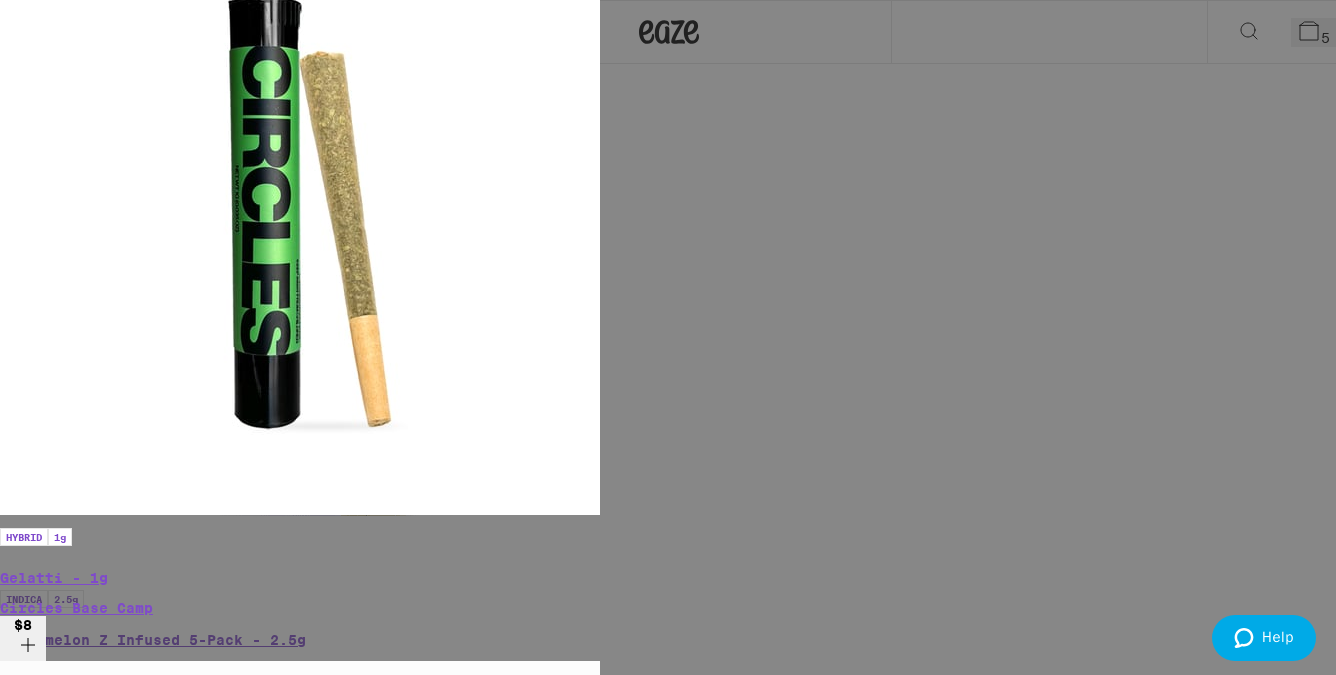click on "Checkout" at bounding box center (153, 5081) 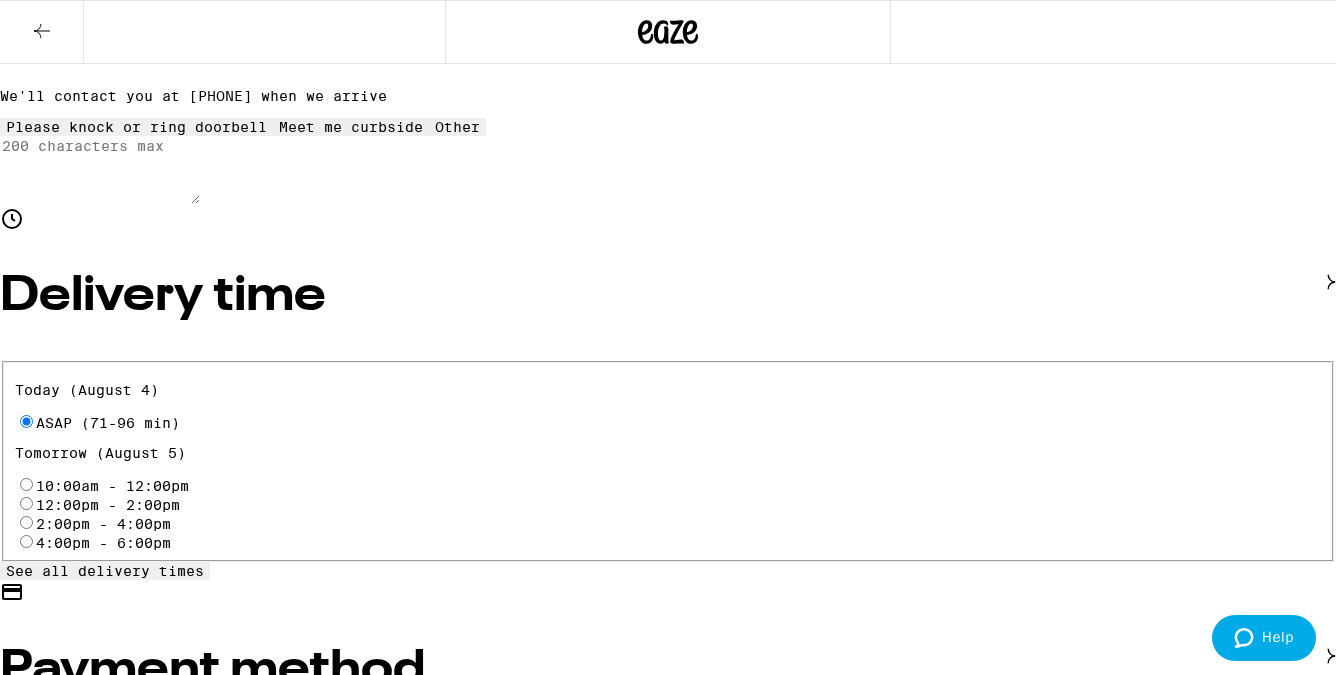 scroll, scrollTop: 0, scrollLeft: 0, axis: both 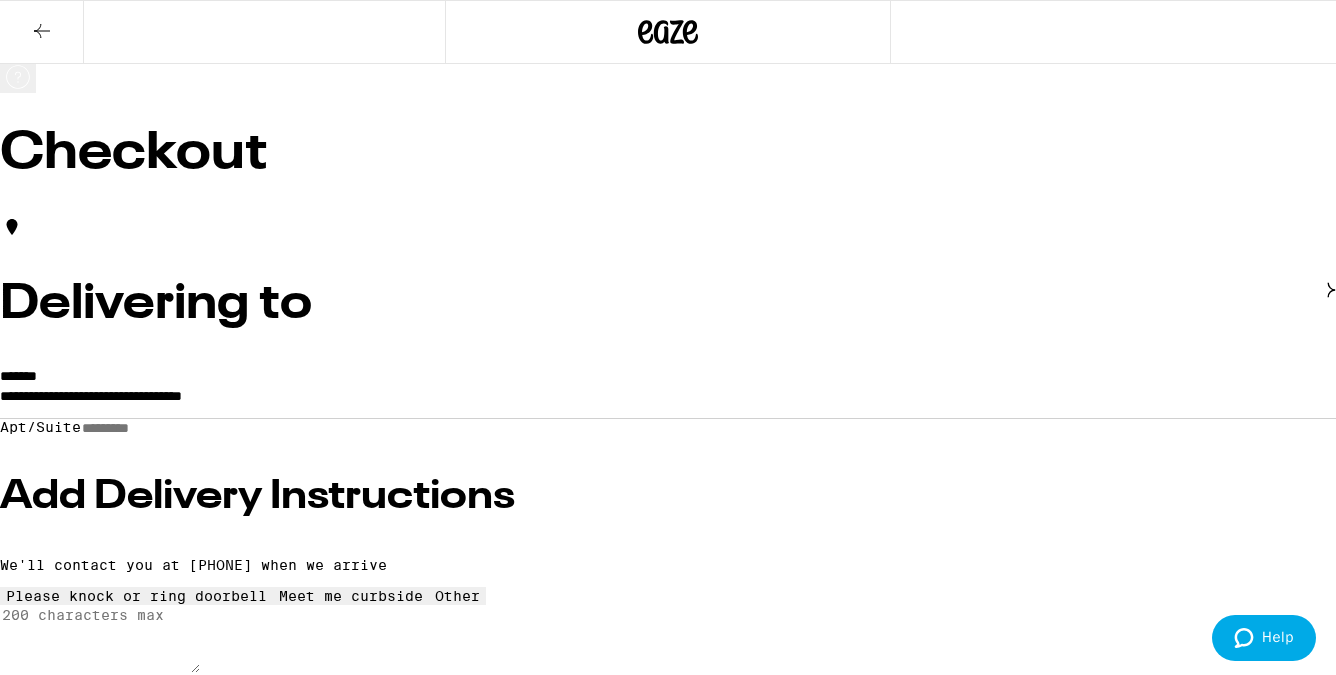 click on "Apt/Suite" at bounding box center (152, 428) 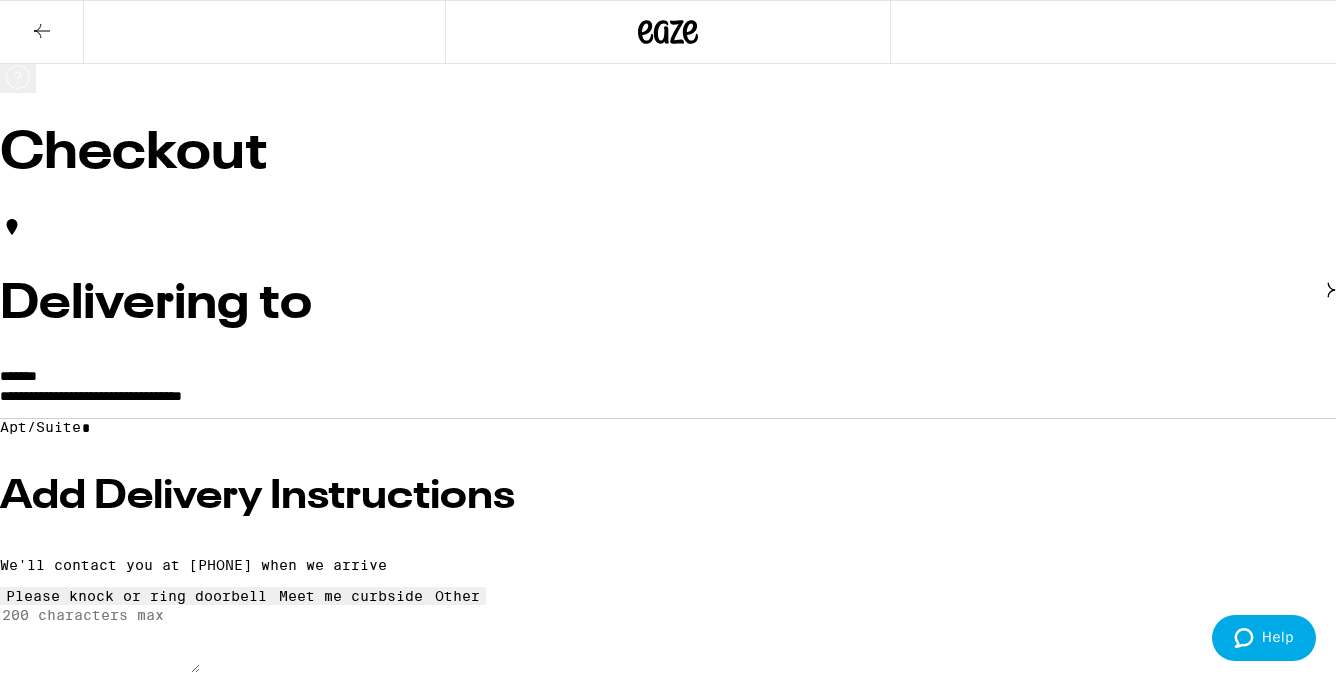 type on "*" 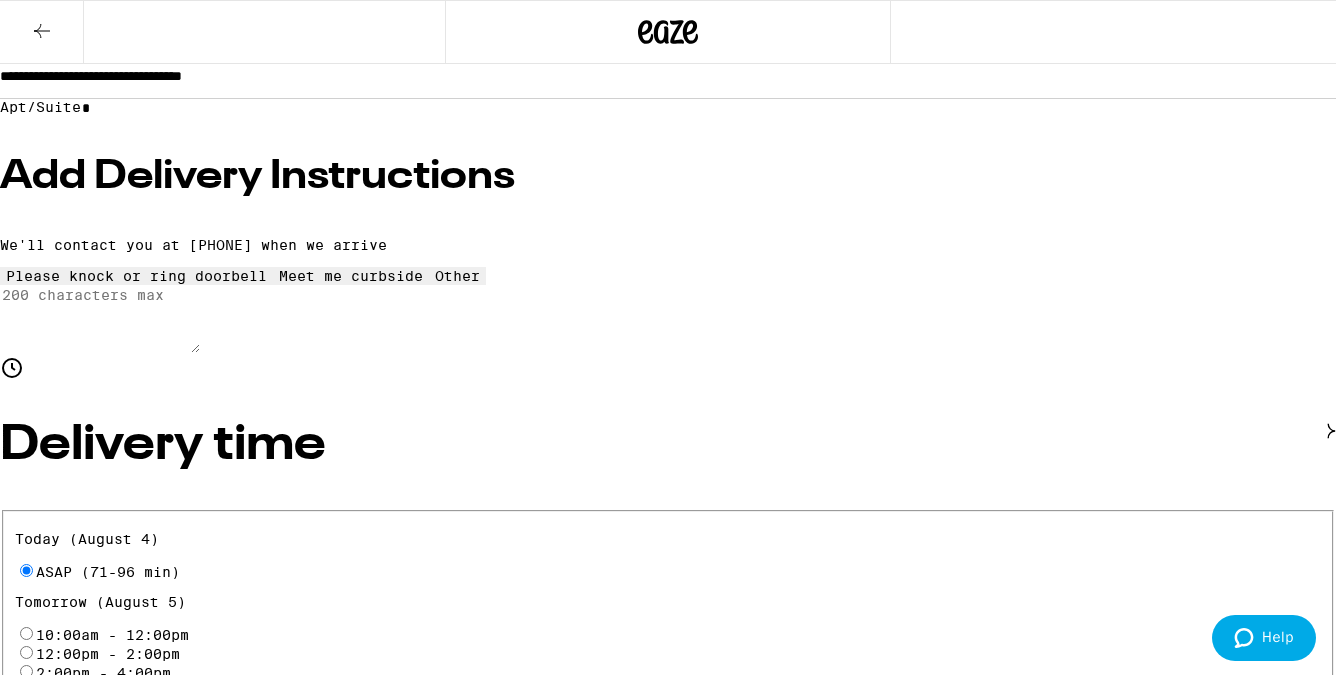 scroll, scrollTop: 699, scrollLeft: 0, axis: vertical 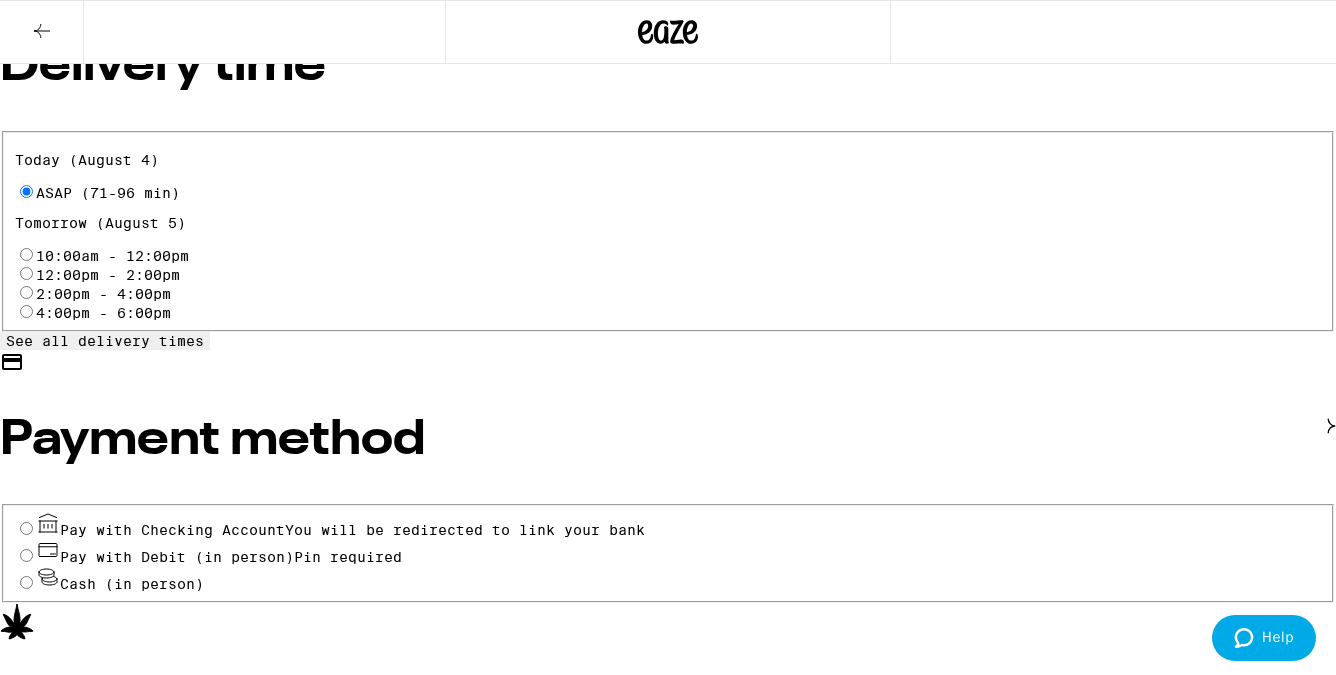click on "Pay with Debit (in person) Pin required" at bounding box center [26, 555] 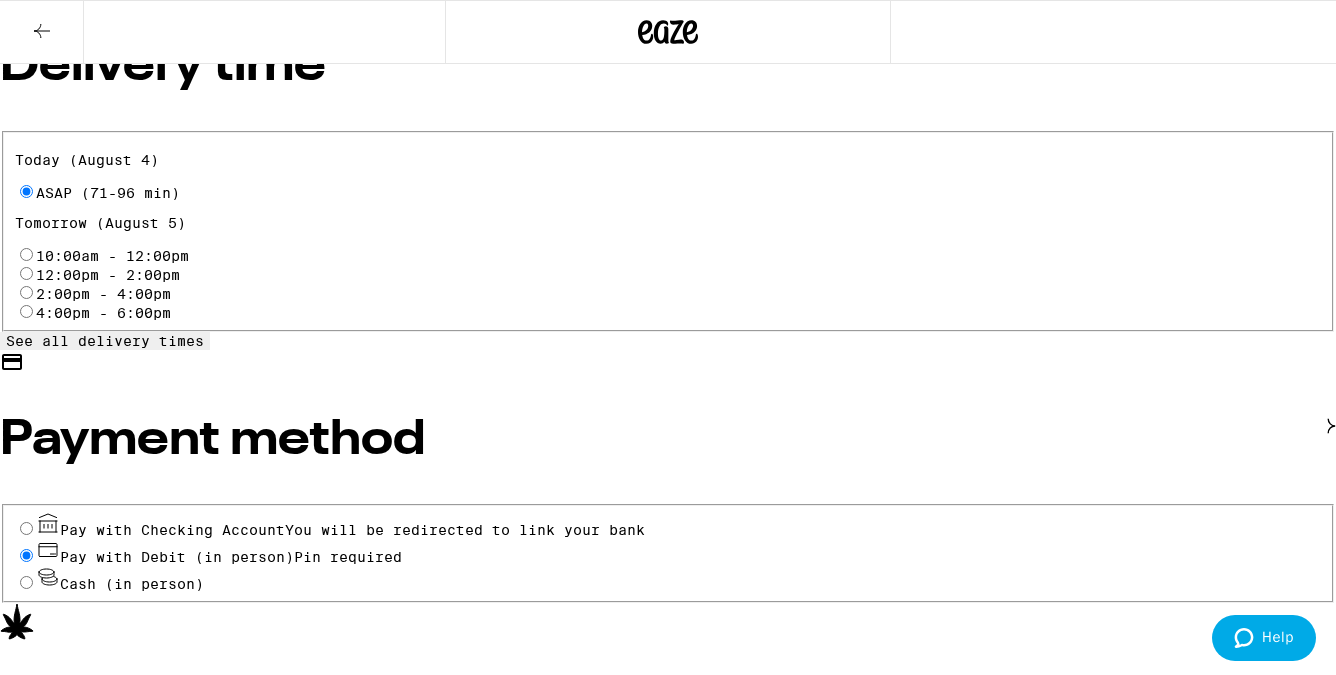 radio on "true" 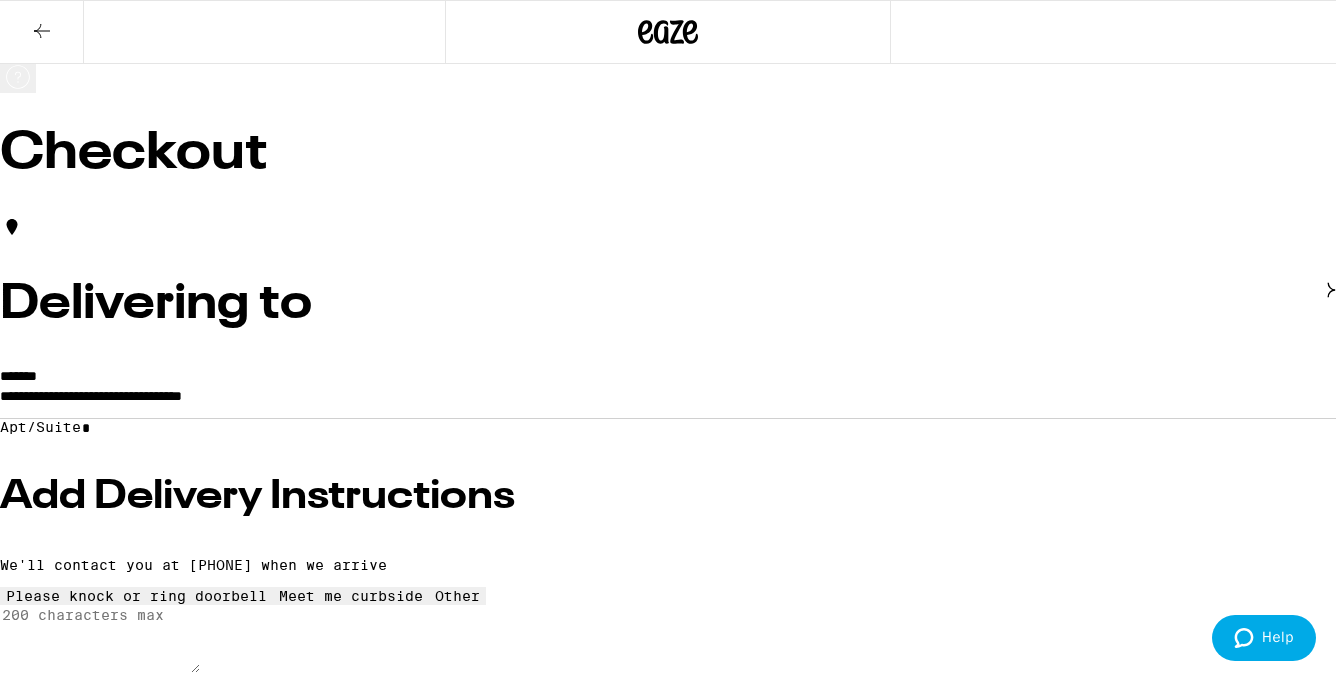 scroll, scrollTop: 363, scrollLeft: 0, axis: vertical 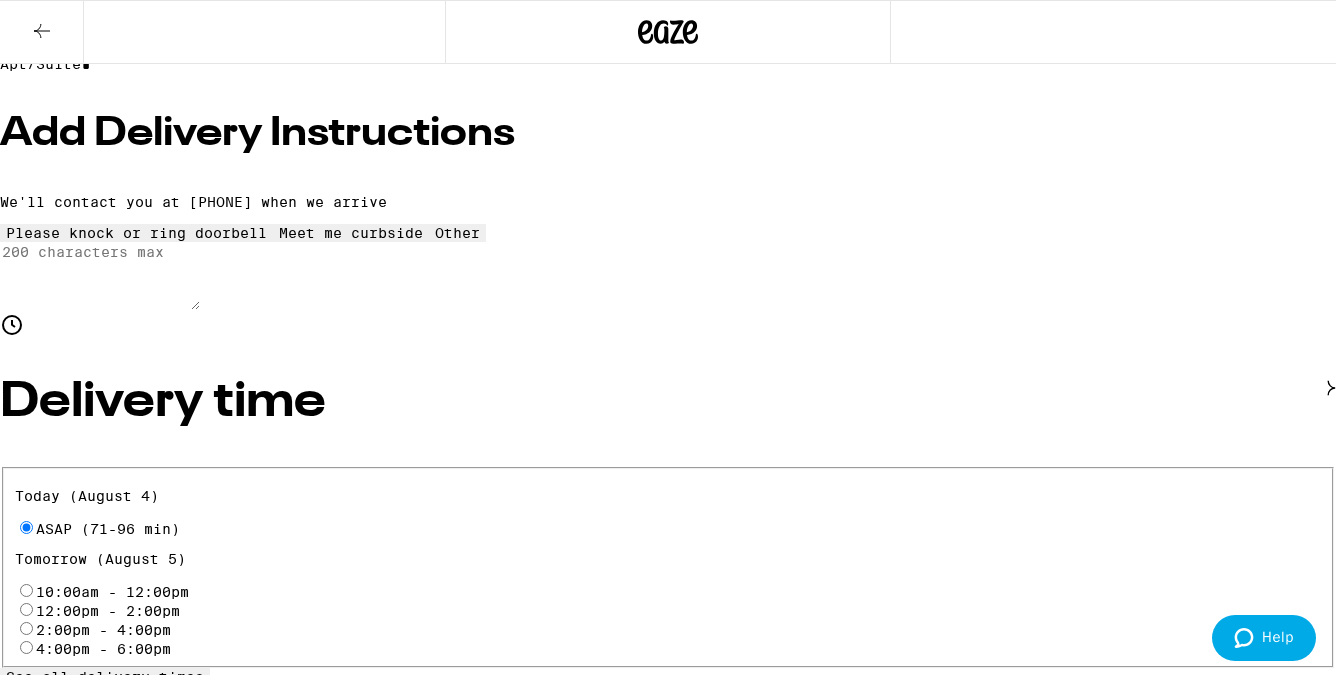 click on "Place Order" at bounding box center [55, 3970] 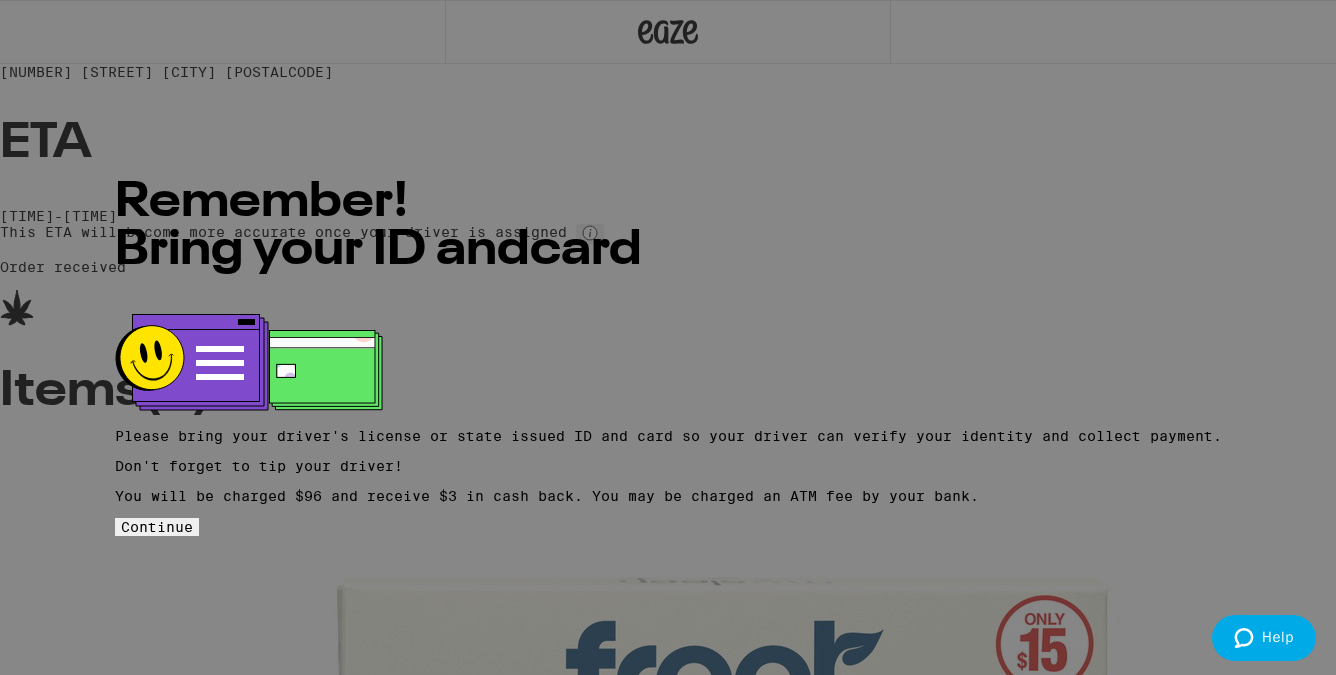 click on "Continue" at bounding box center [157, 527] 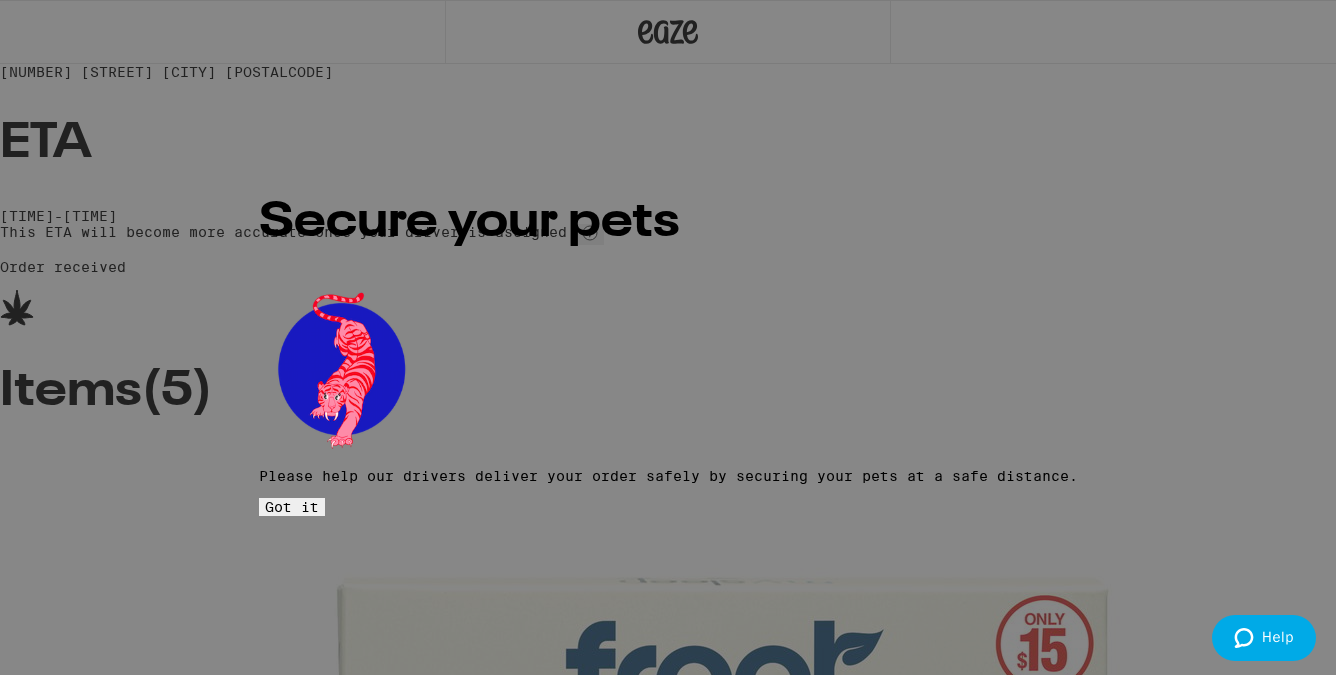 click on "Got it" at bounding box center [292, 507] 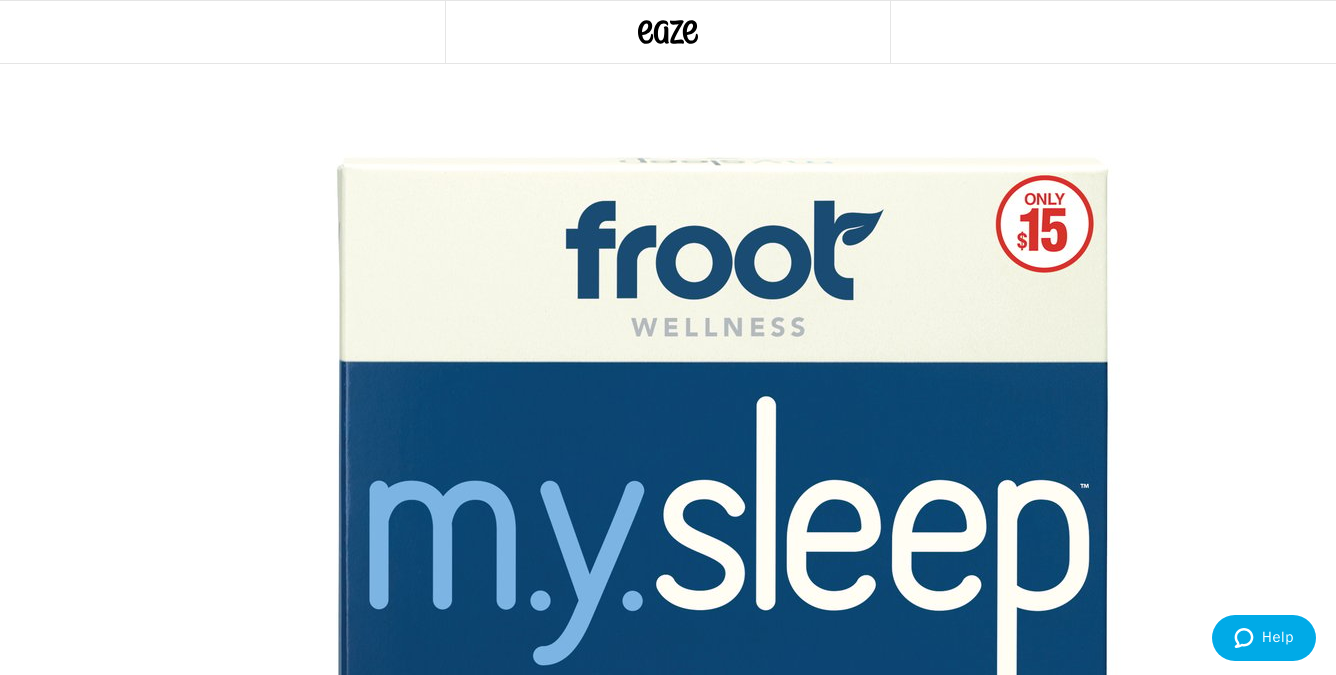 scroll, scrollTop: 0, scrollLeft: 0, axis: both 